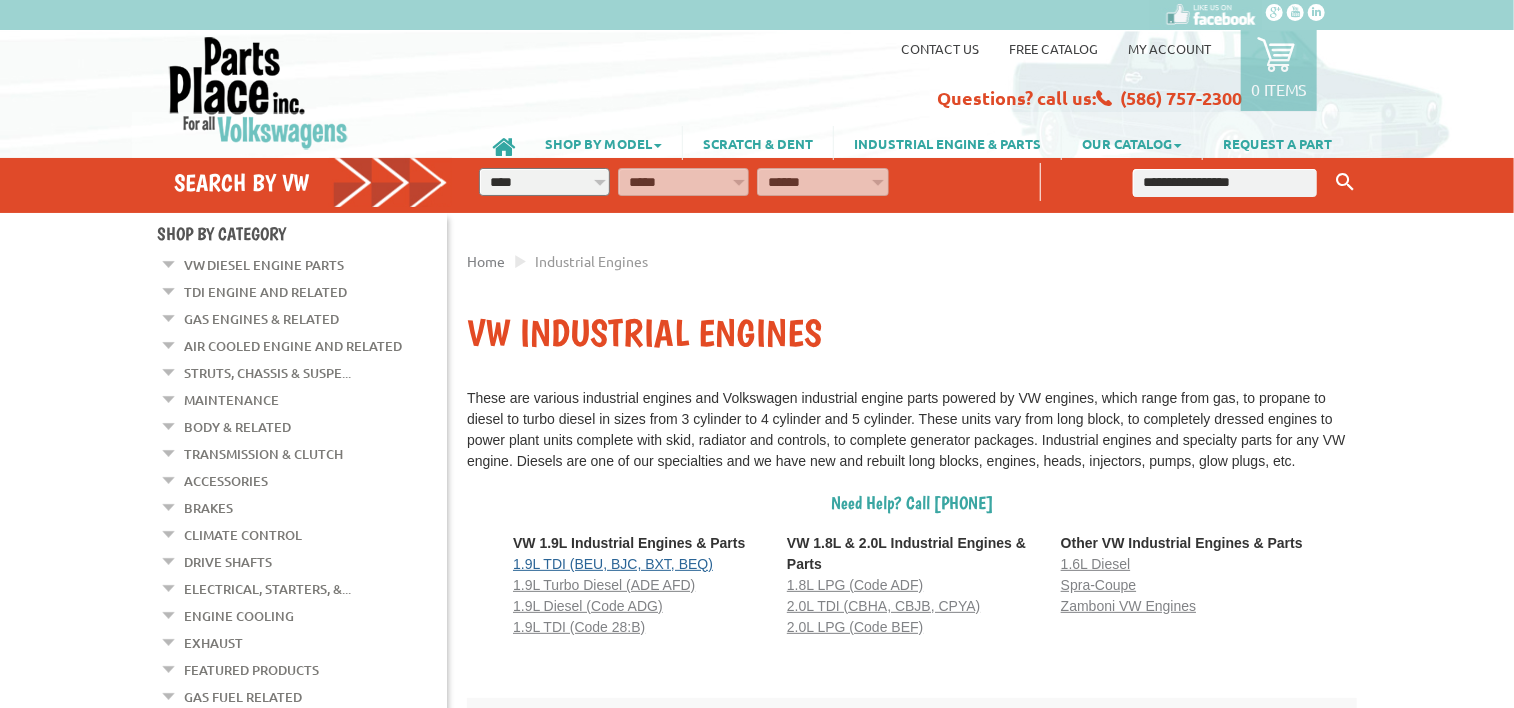 scroll, scrollTop: 0, scrollLeft: 0, axis: both 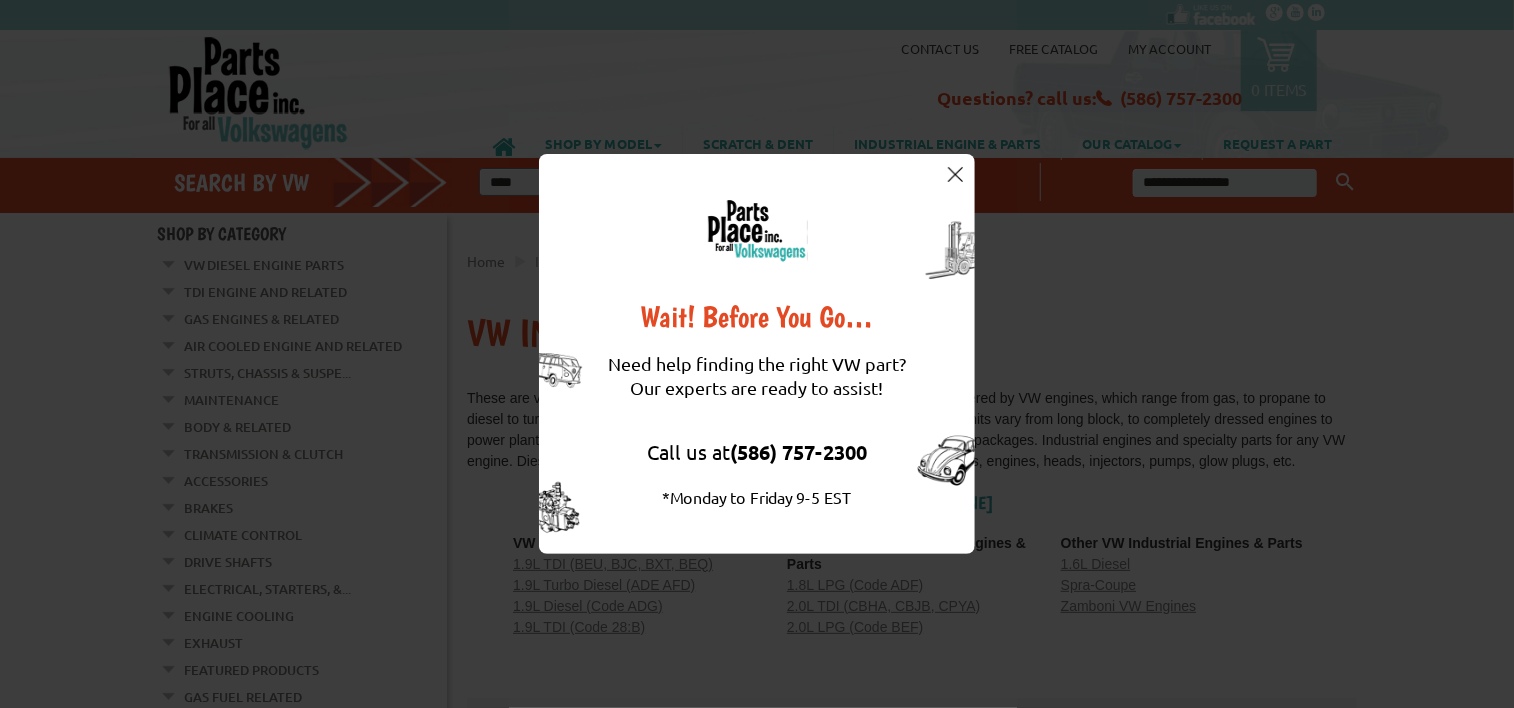 click on "Wait! Before You Go…    Need help finding the right VW part?   Our experts are ready to assist!       Call us at  (586) 757-2300        *Monday to Friday 9-5 EST" at bounding box center (757, 354) 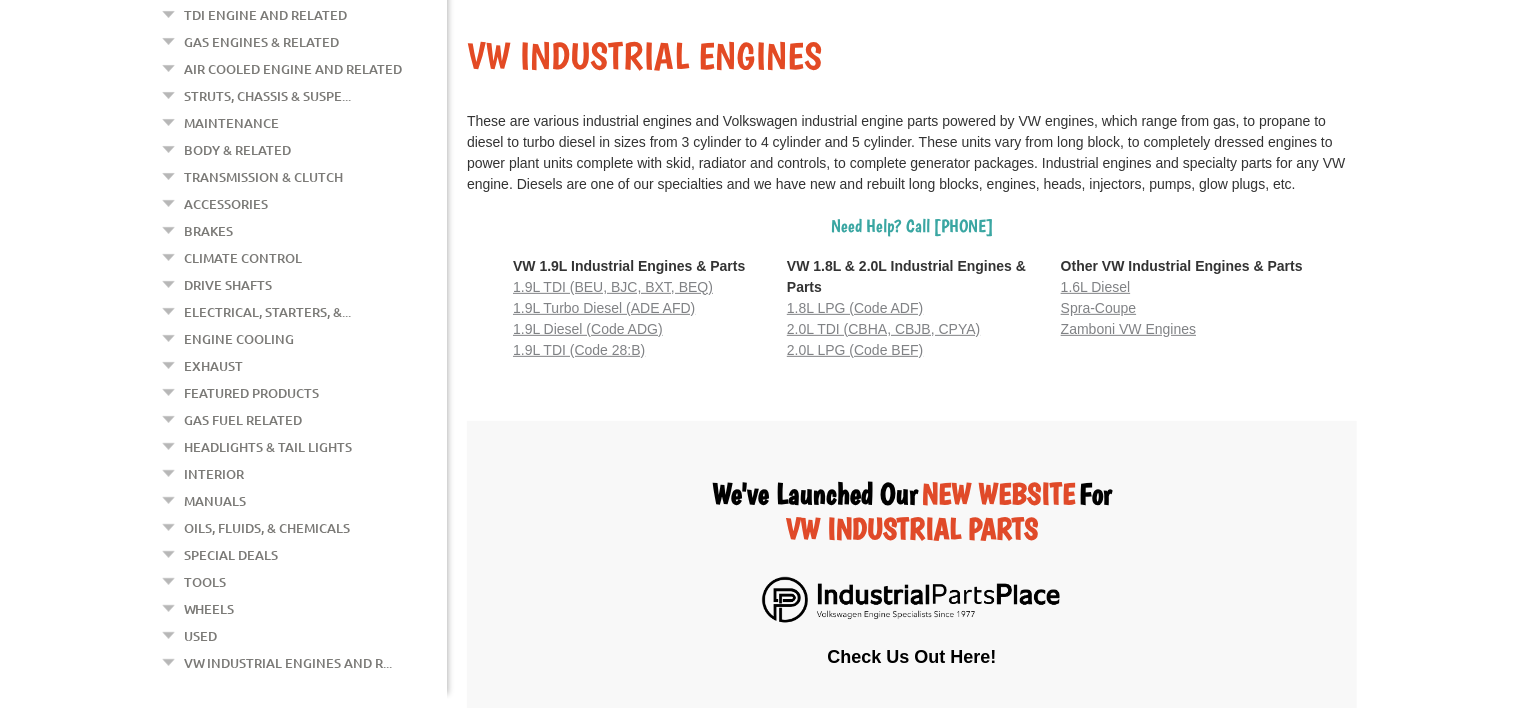 scroll, scrollTop: 300, scrollLeft: 0, axis: vertical 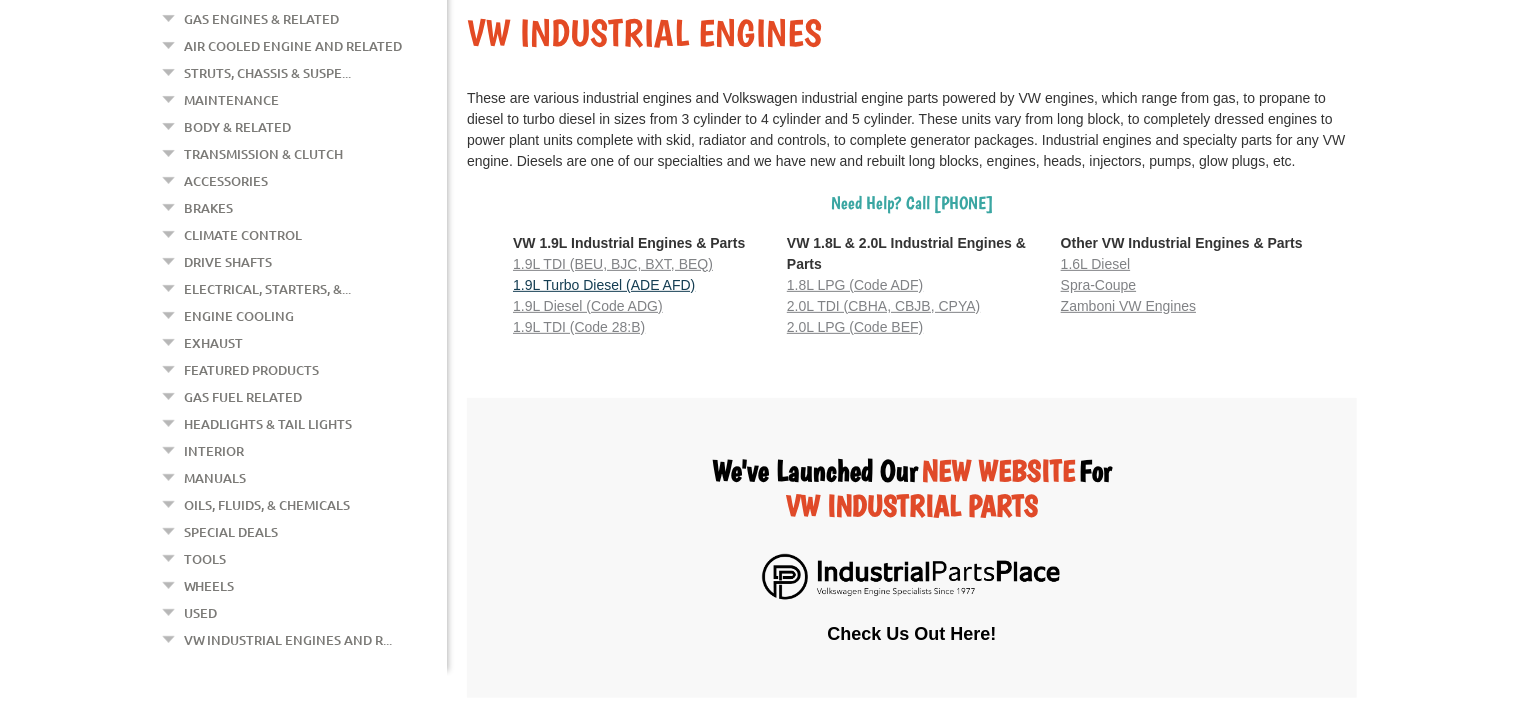 click on "1.9L Turbo Diesel (ADE AFD)" at bounding box center [604, 285] 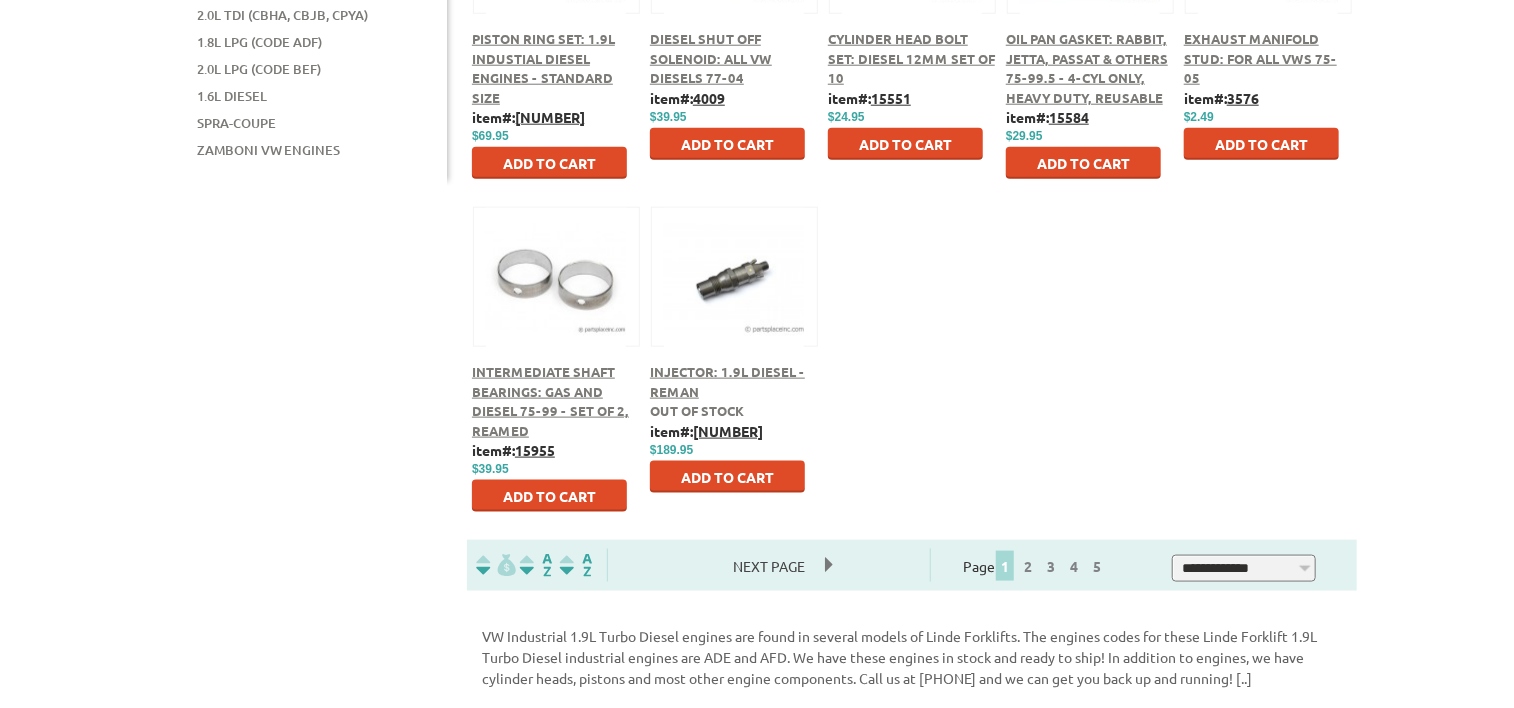 scroll, scrollTop: 1100, scrollLeft: 0, axis: vertical 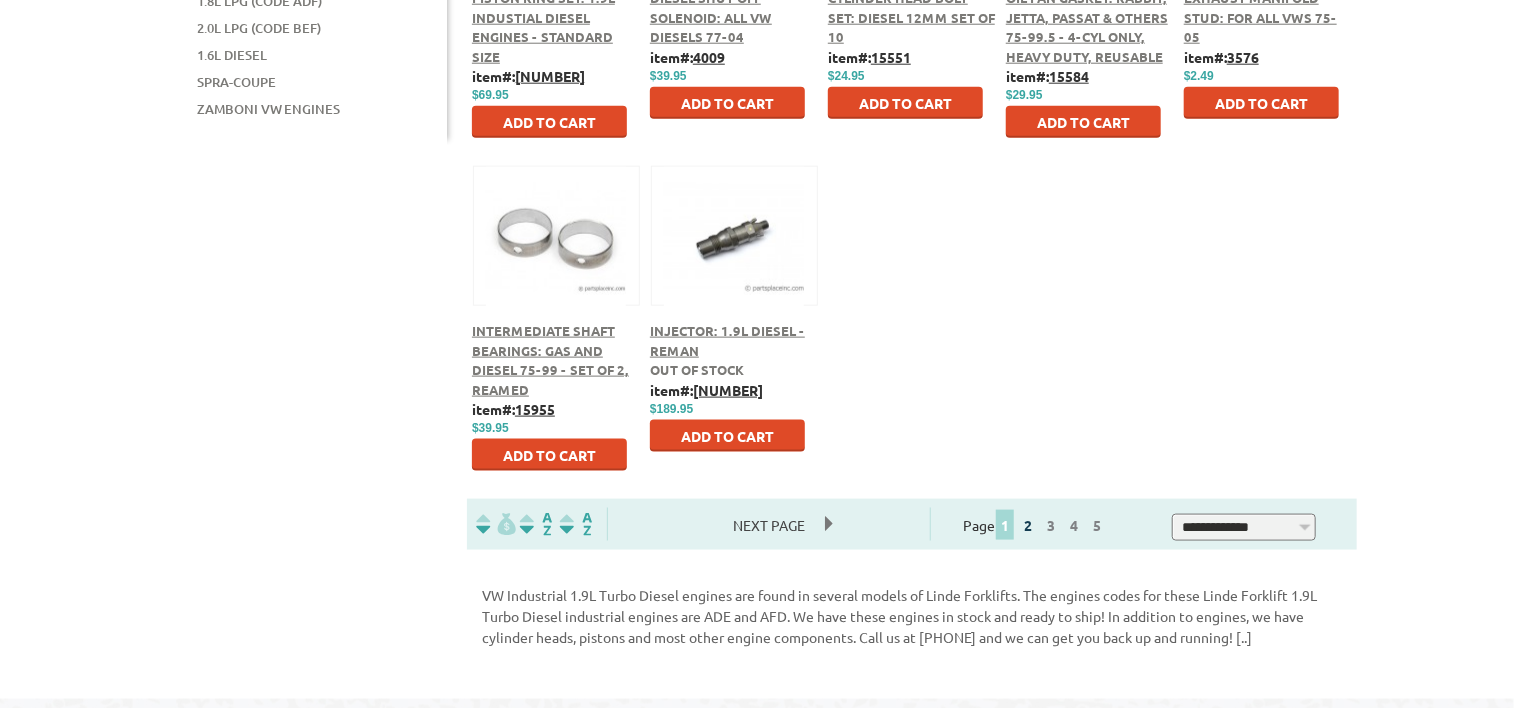 click on "2" at bounding box center [1028, 525] 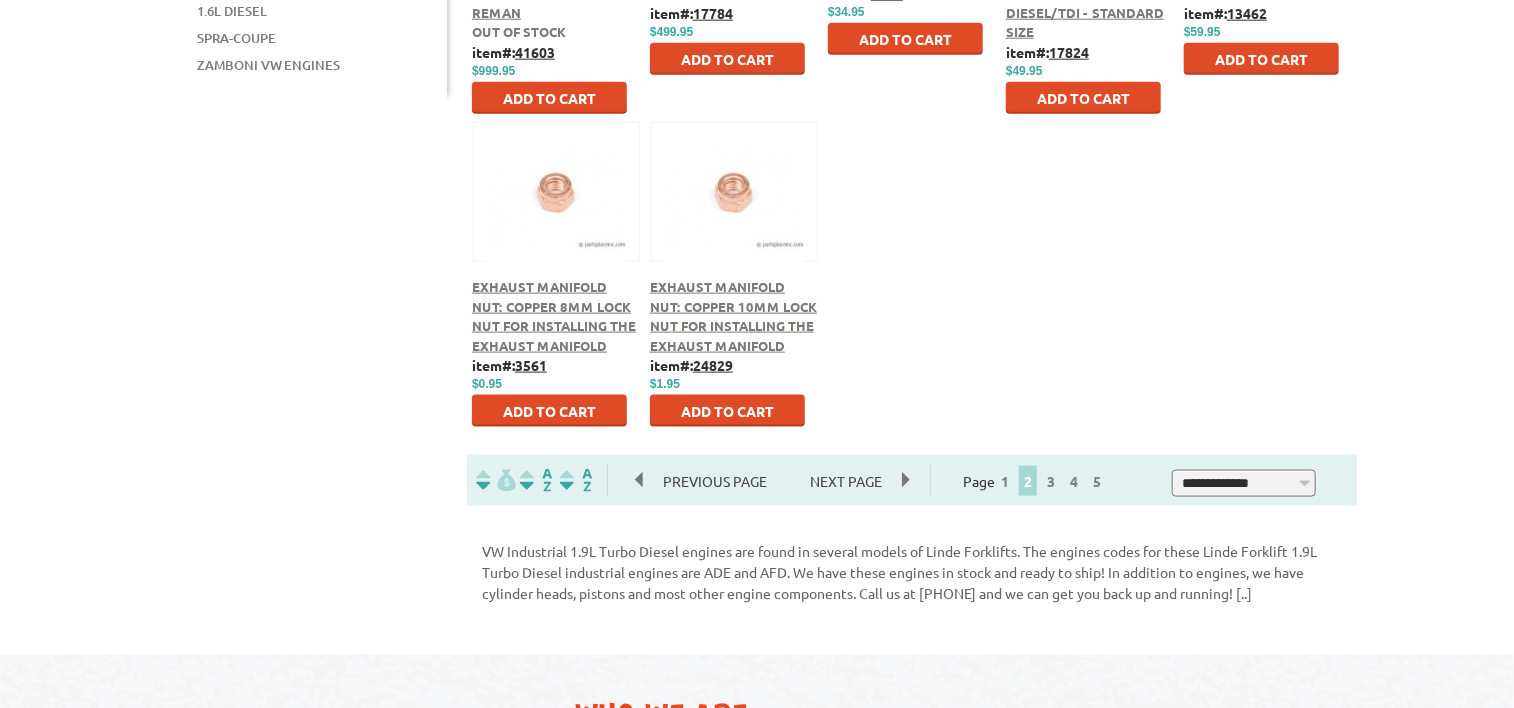 scroll, scrollTop: 1200, scrollLeft: 0, axis: vertical 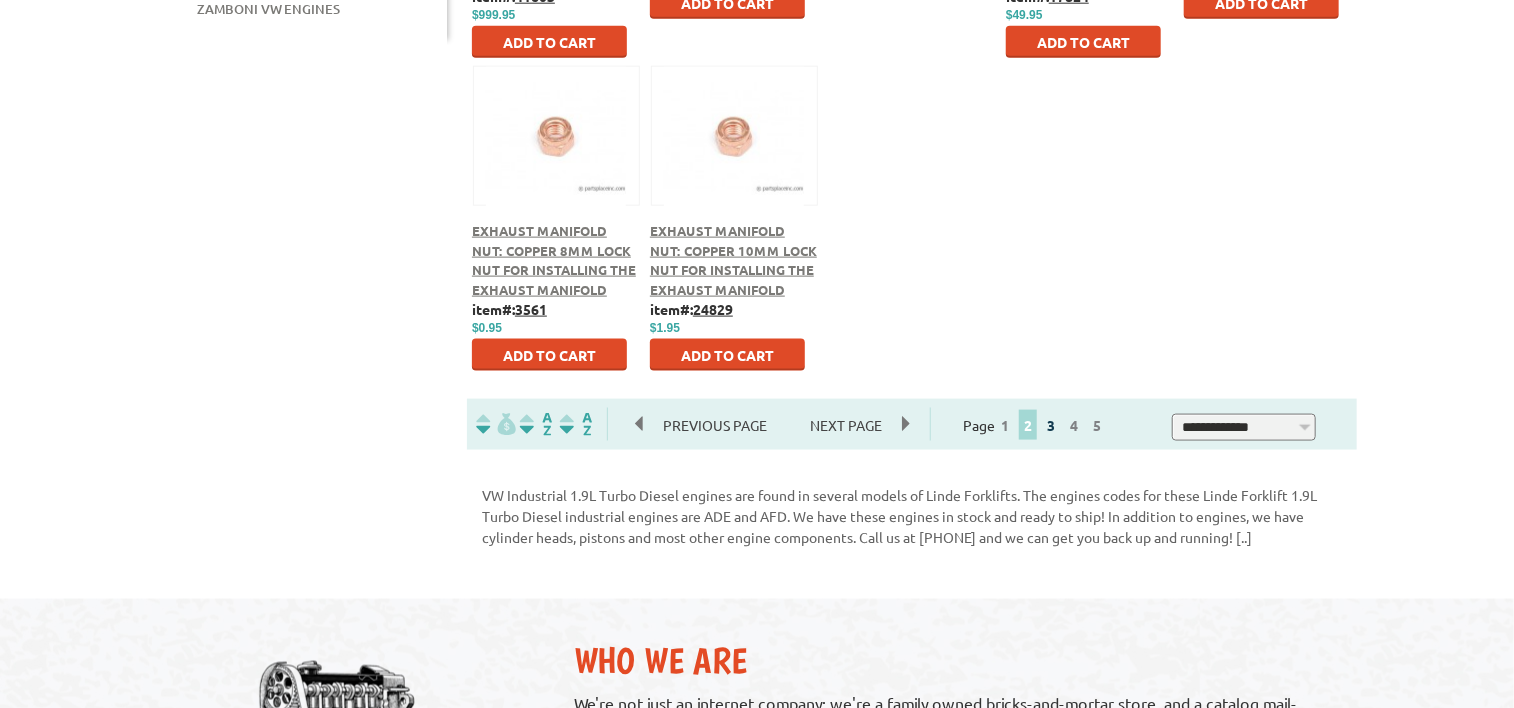click on "3" at bounding box center [1051, 425] 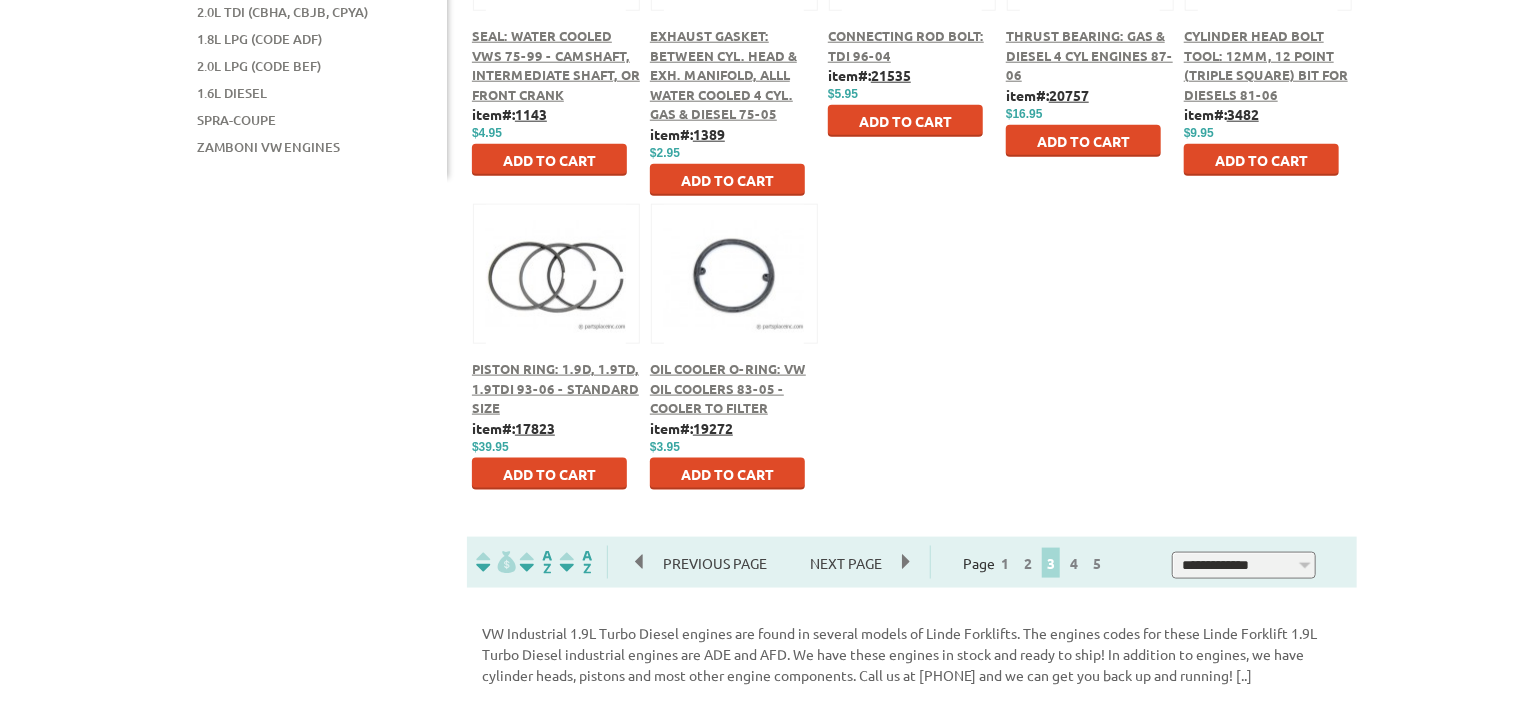 scroll, scrollTop: 1200, scrollLeft: 0, axis: vertical 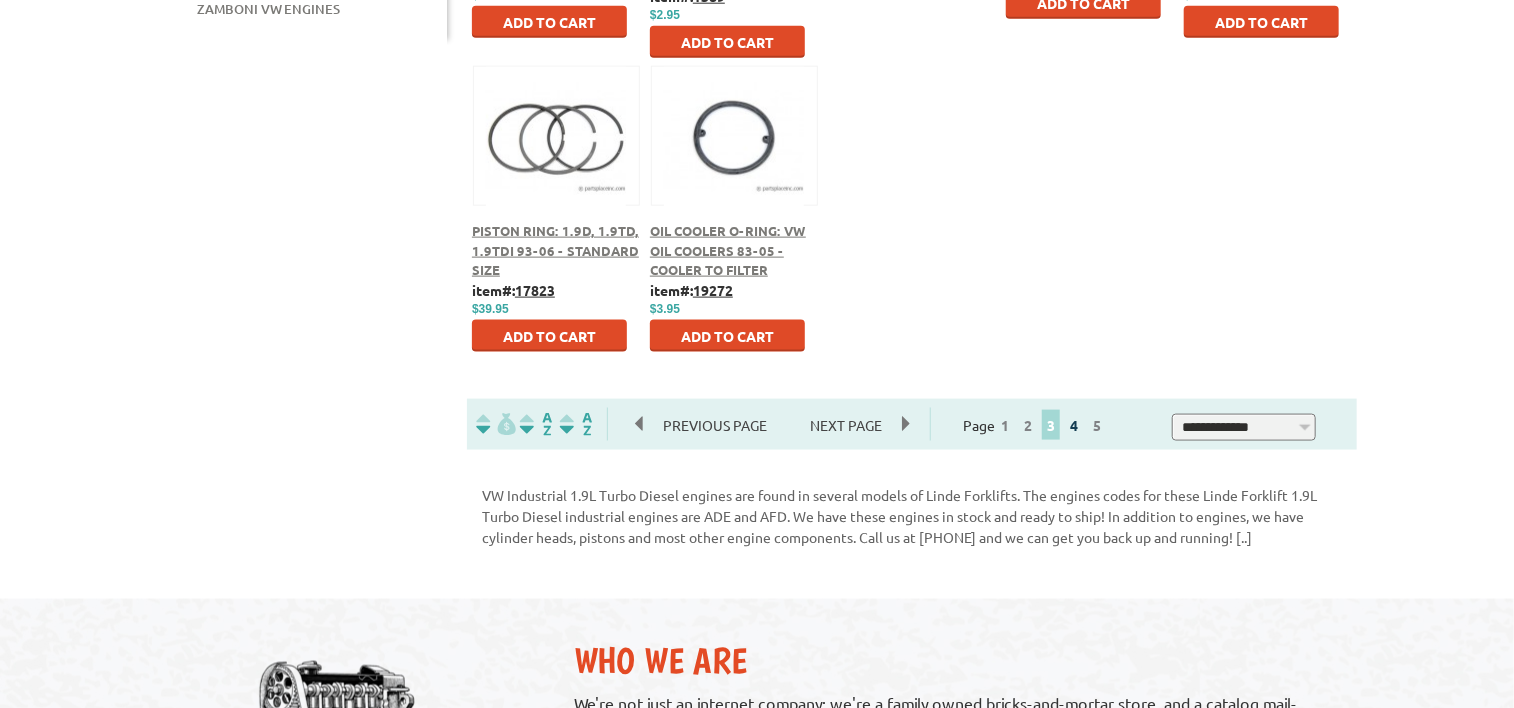 click on "4" at bounding box center (1074, 425) 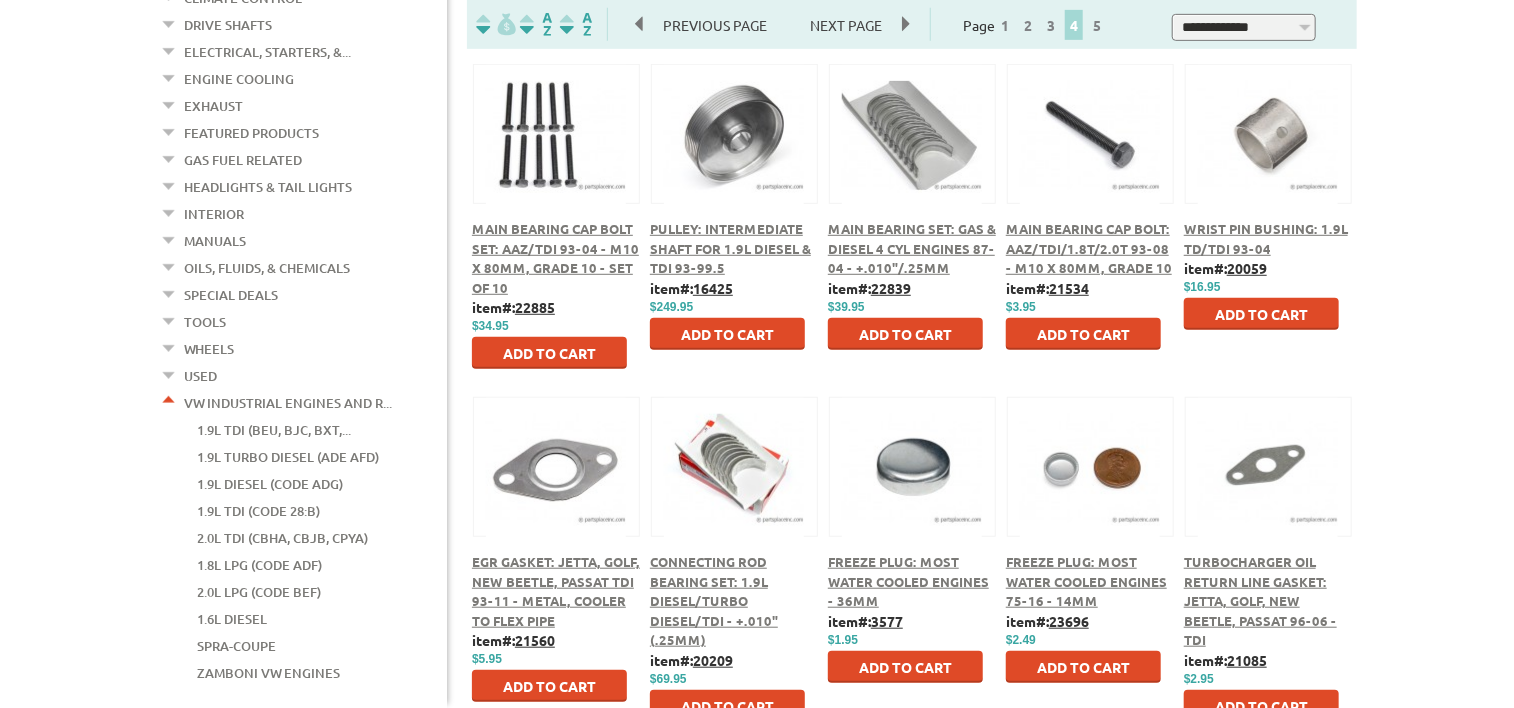 scroll, scrollTop: 500, scrollLeft: 0, axis: vertical 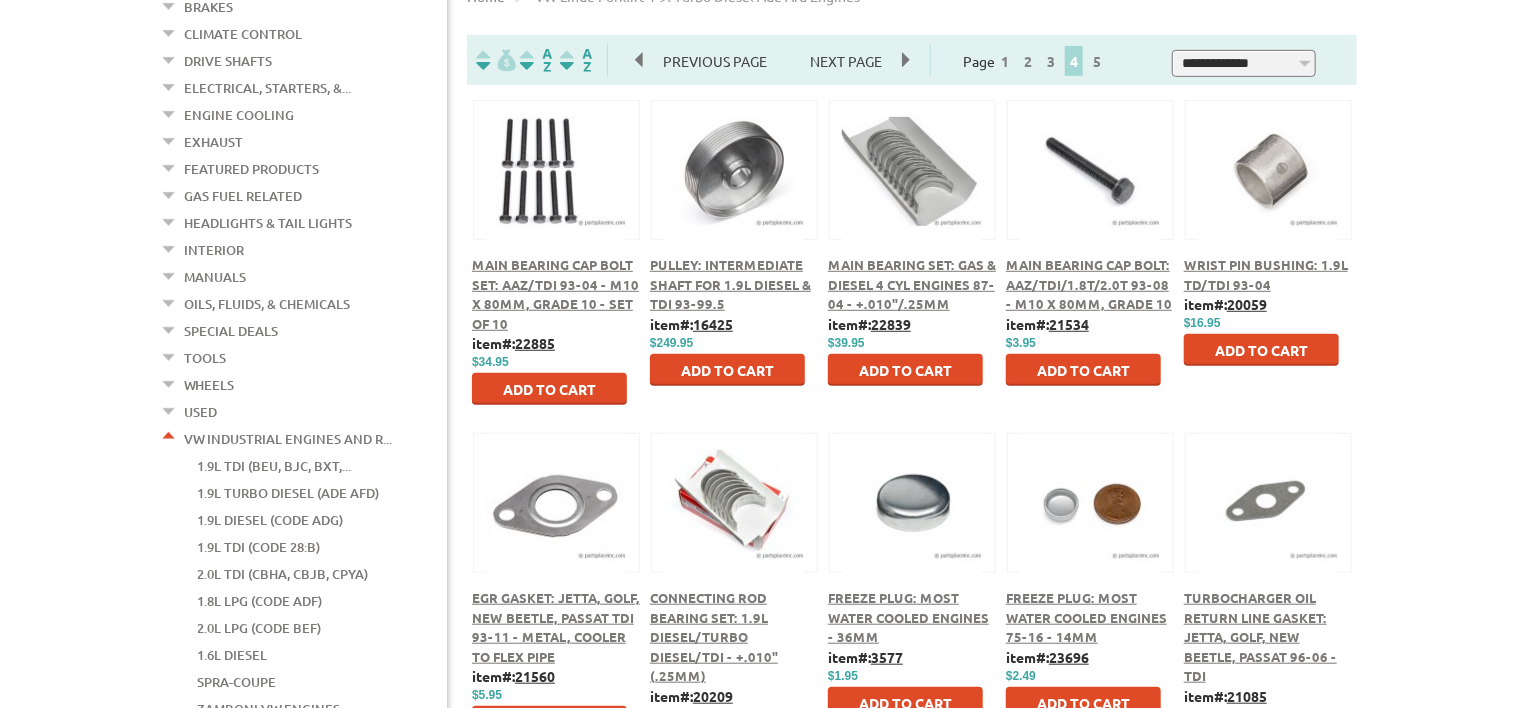 click on "1.9L Turbo Diesel (ADE AFD)" at bounding box center [288, 493] 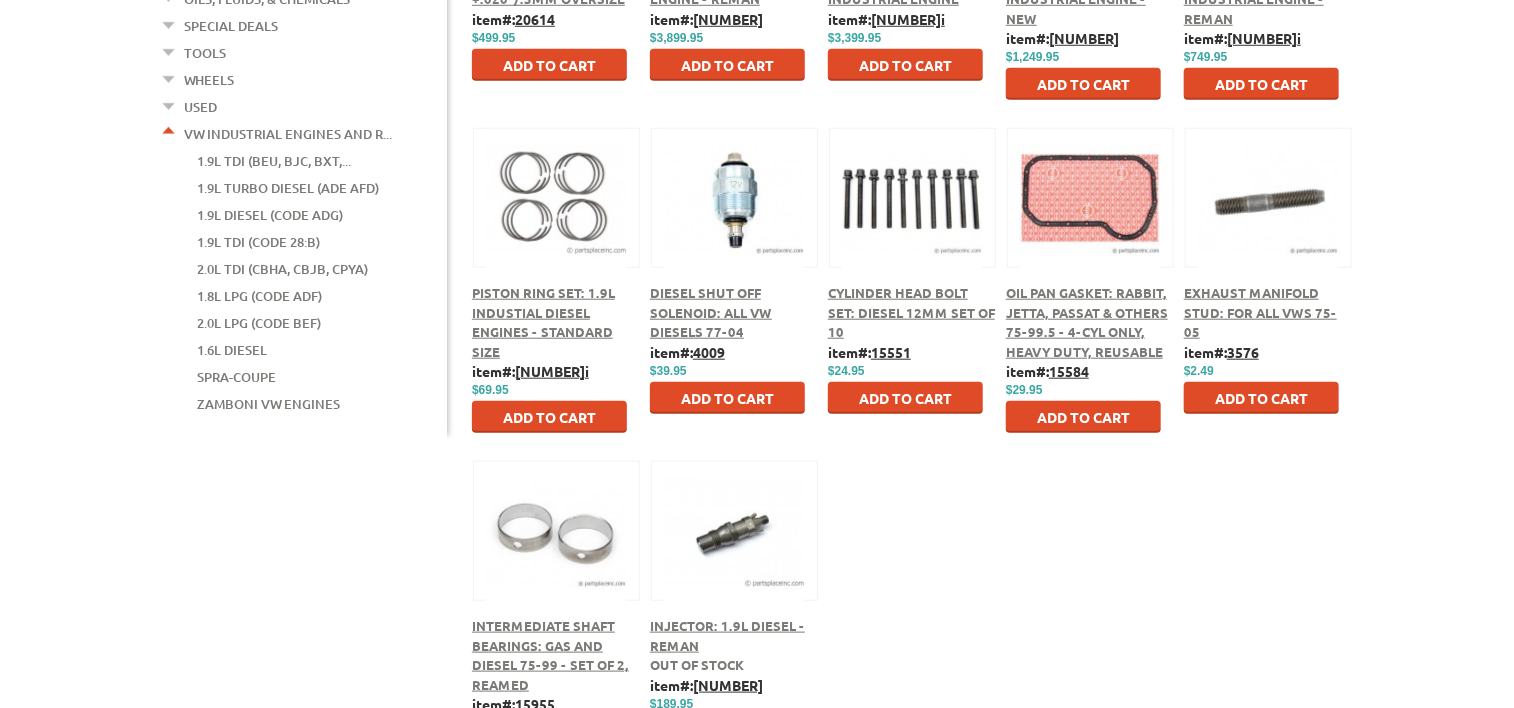 scroll, scrollTop: 800, scrollLeft: 0, axis: vertical 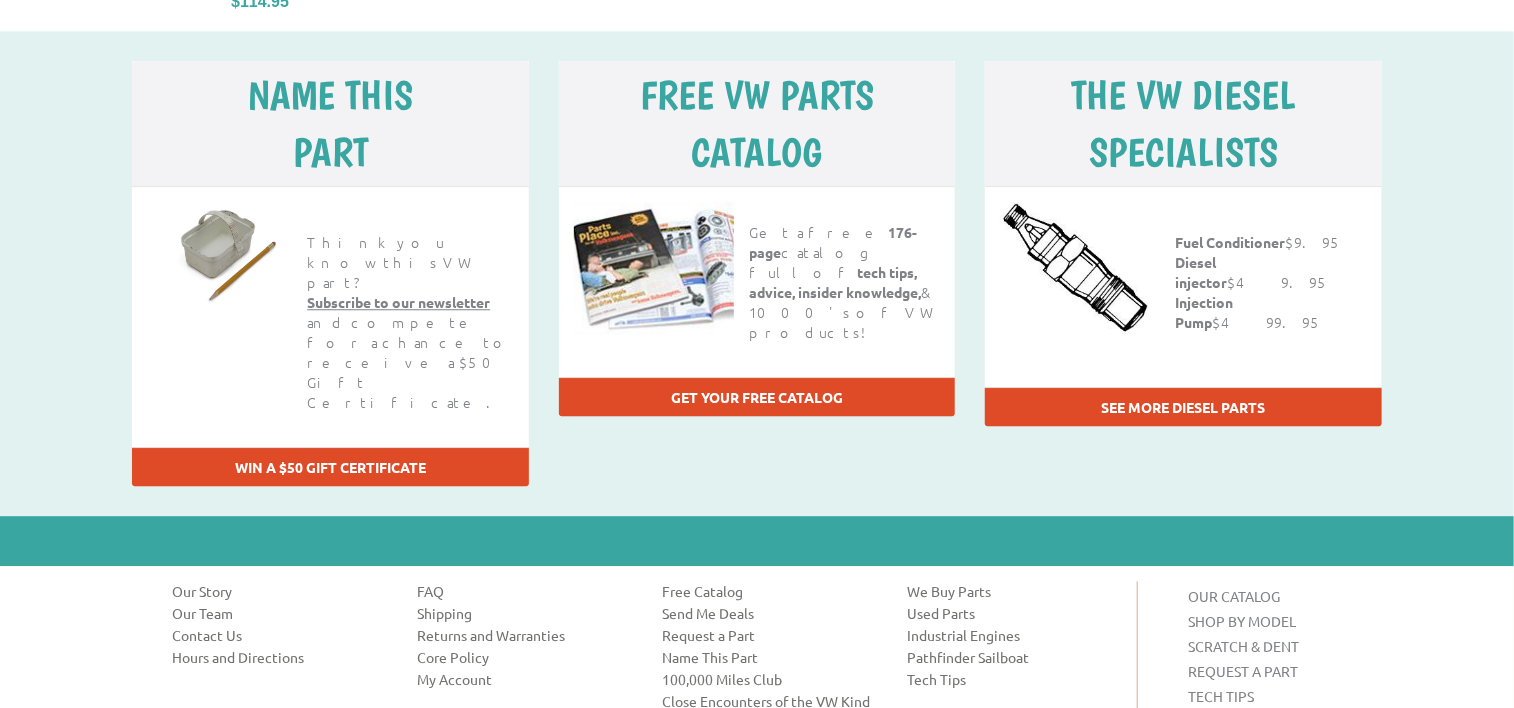 click on "Get your free catalog" at bounding box center [757, 396] 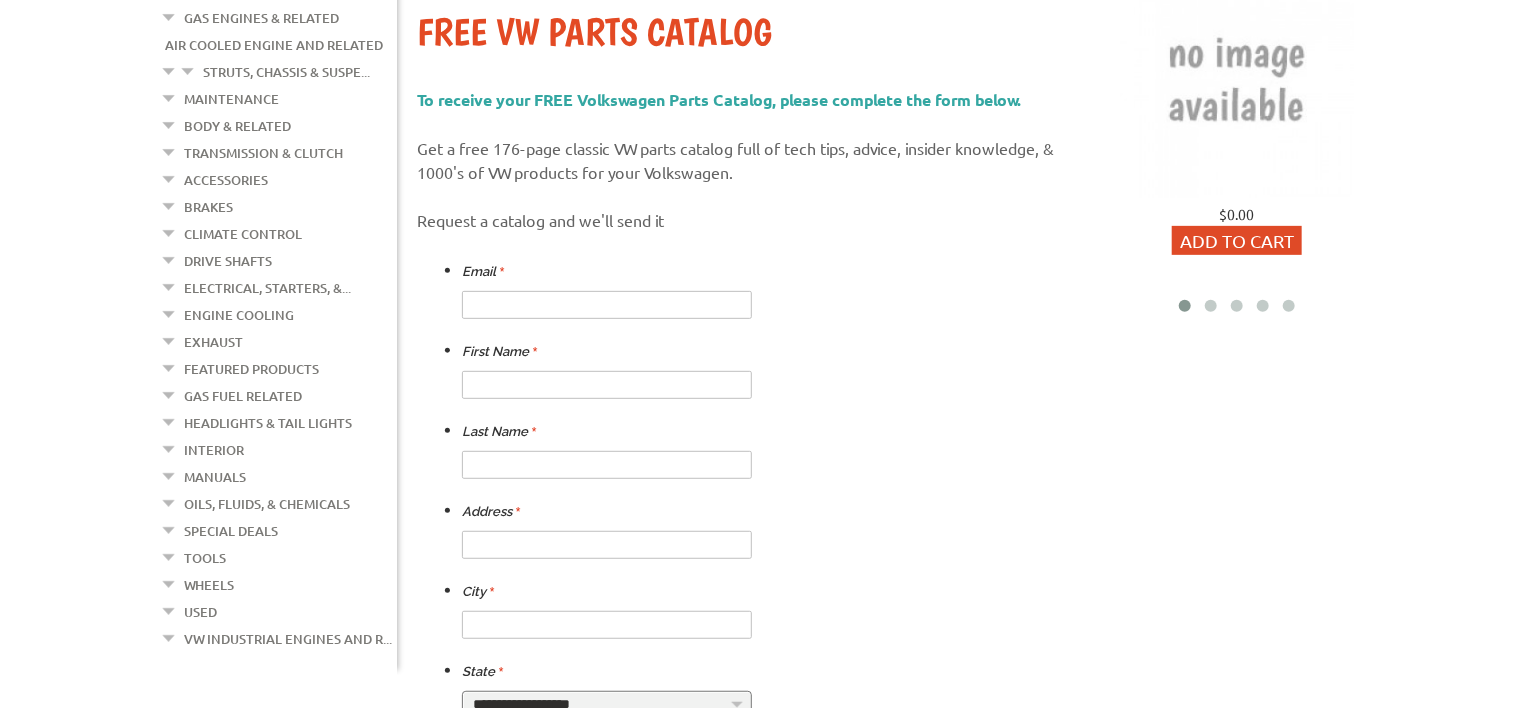 scroll, scrollTop: 200, scrollLeft: 0, axis: vertical 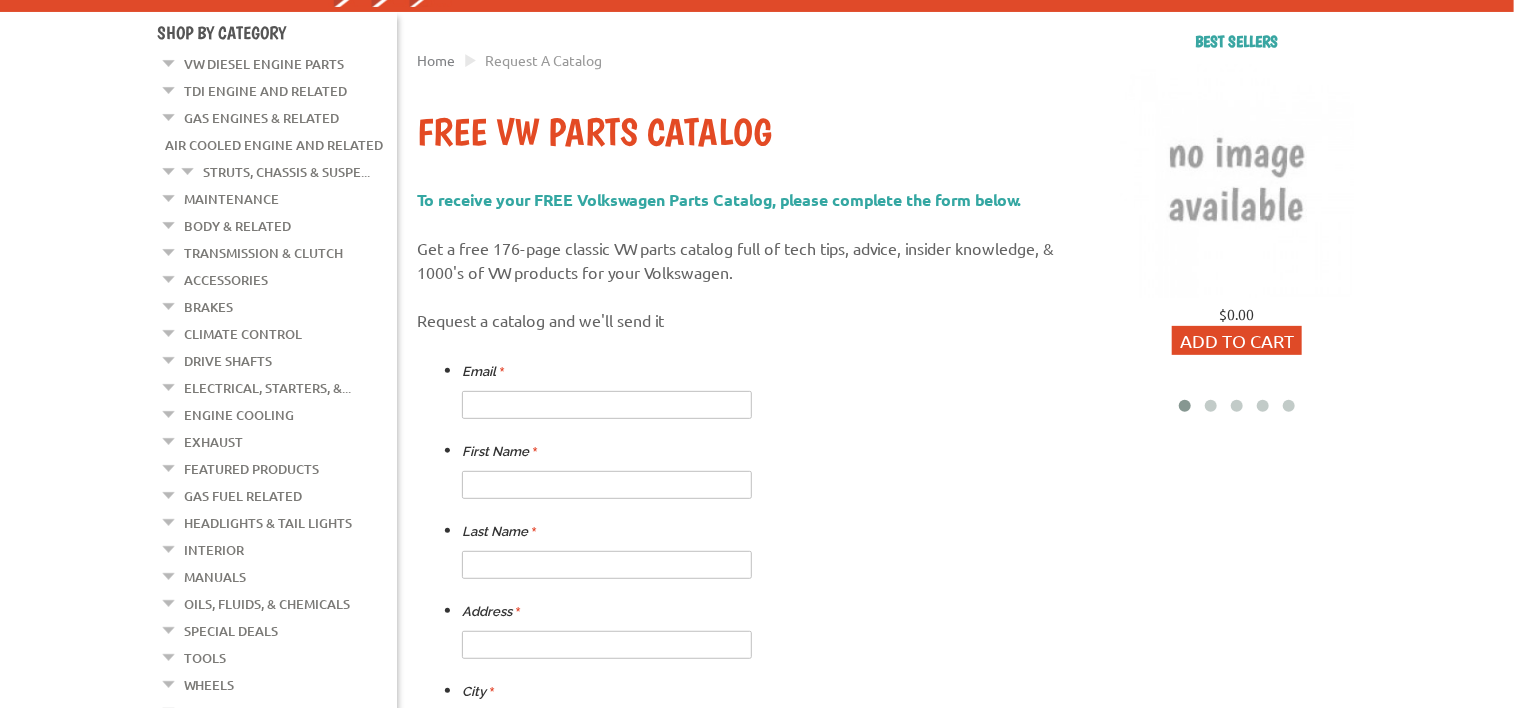 click on "Manuals" at bounding box center [215, 577] 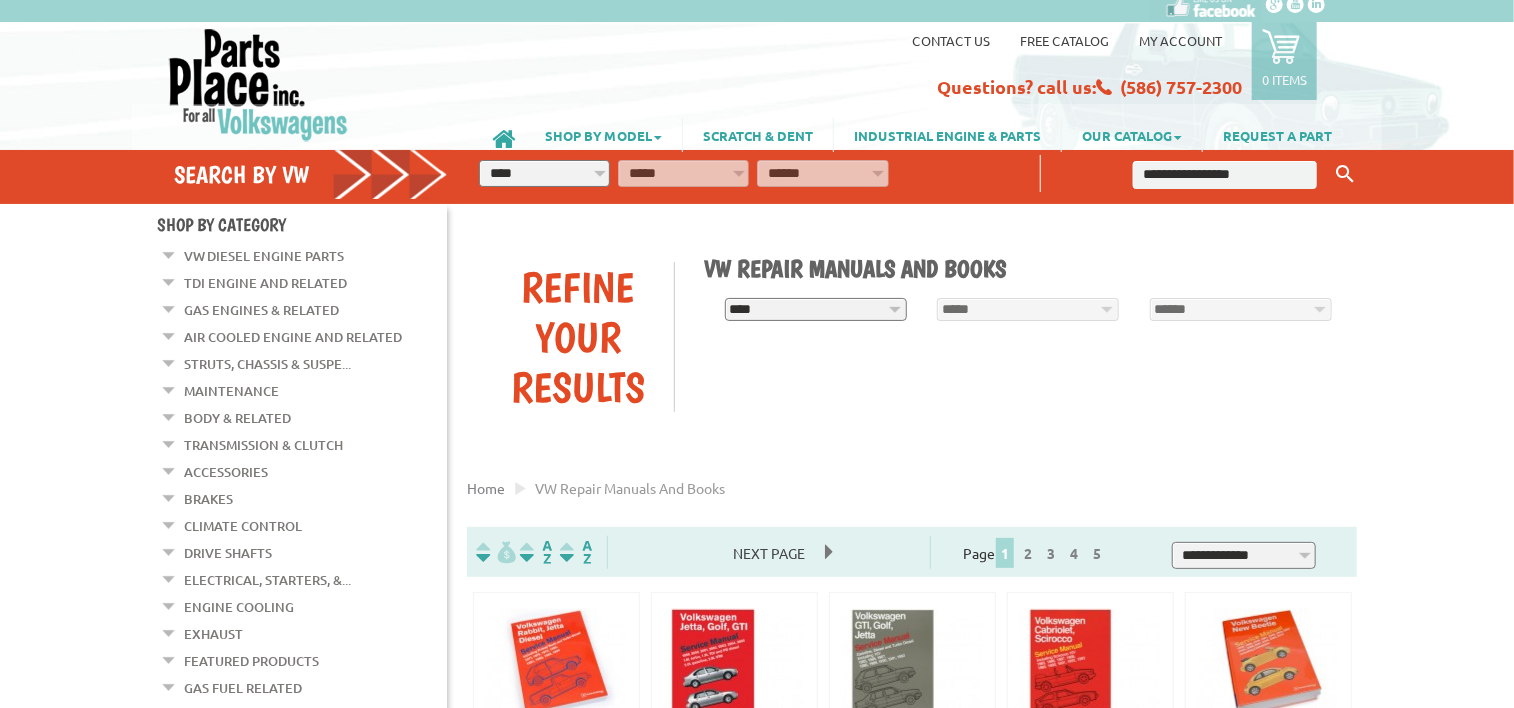 scroll, scrollTop: 0, scrollLeft: 0, axis: both 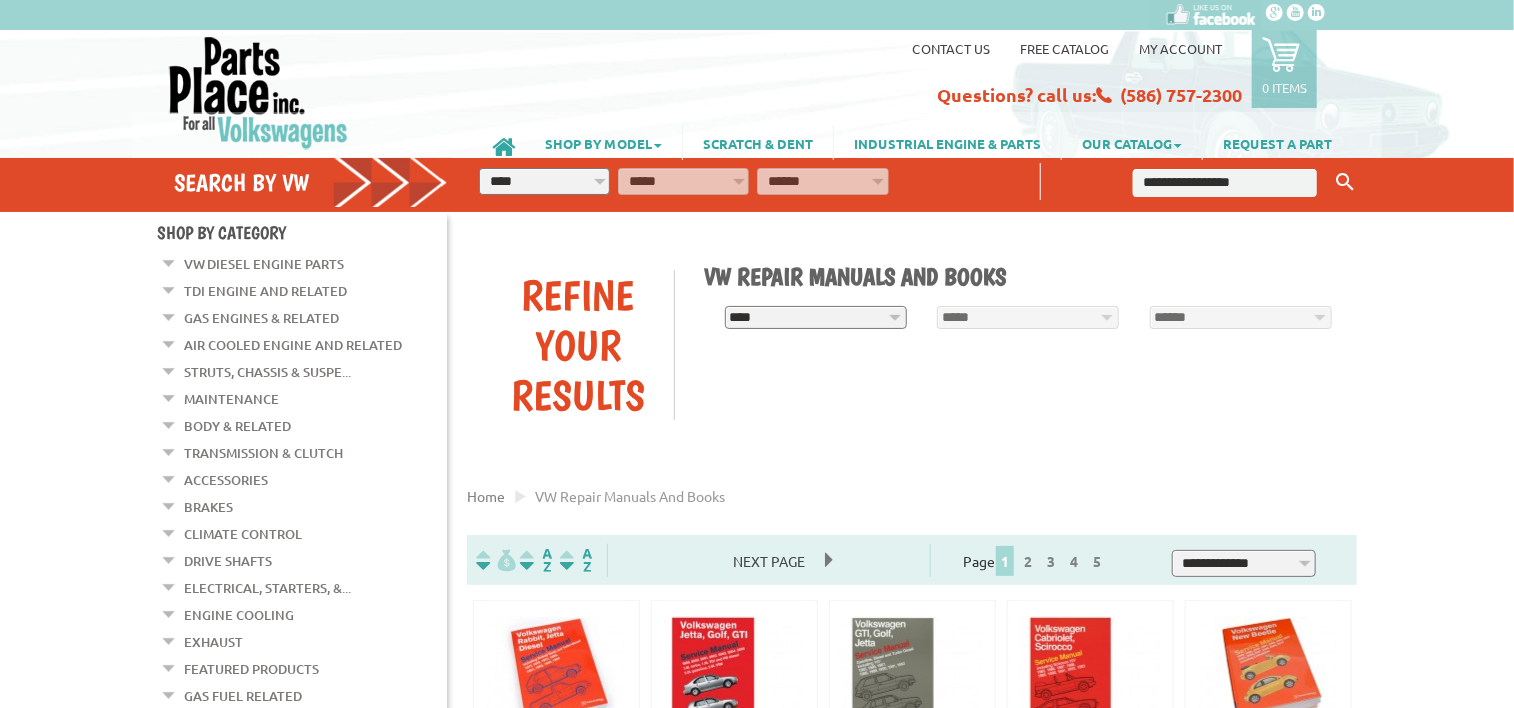 click on "**********" at bounding box center [816, 317] 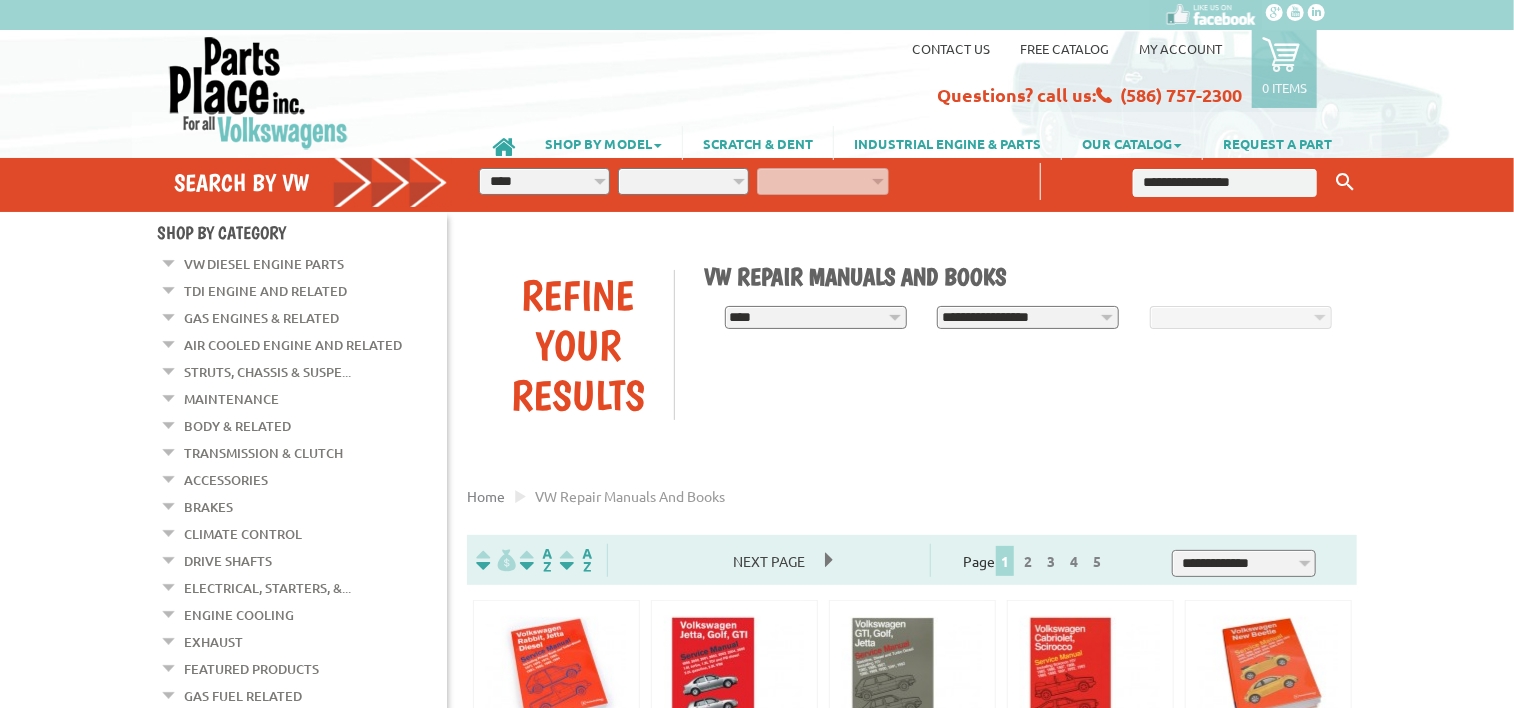 click on "[REDACTED] [REDACTED] [REDACTED] [REDACTED] [REDACTED] [REDACTED] [REDACTED] [REDACTED] [REDACTED] [REDACTED] [REDACTED]" at bounding box center [1028, 317] 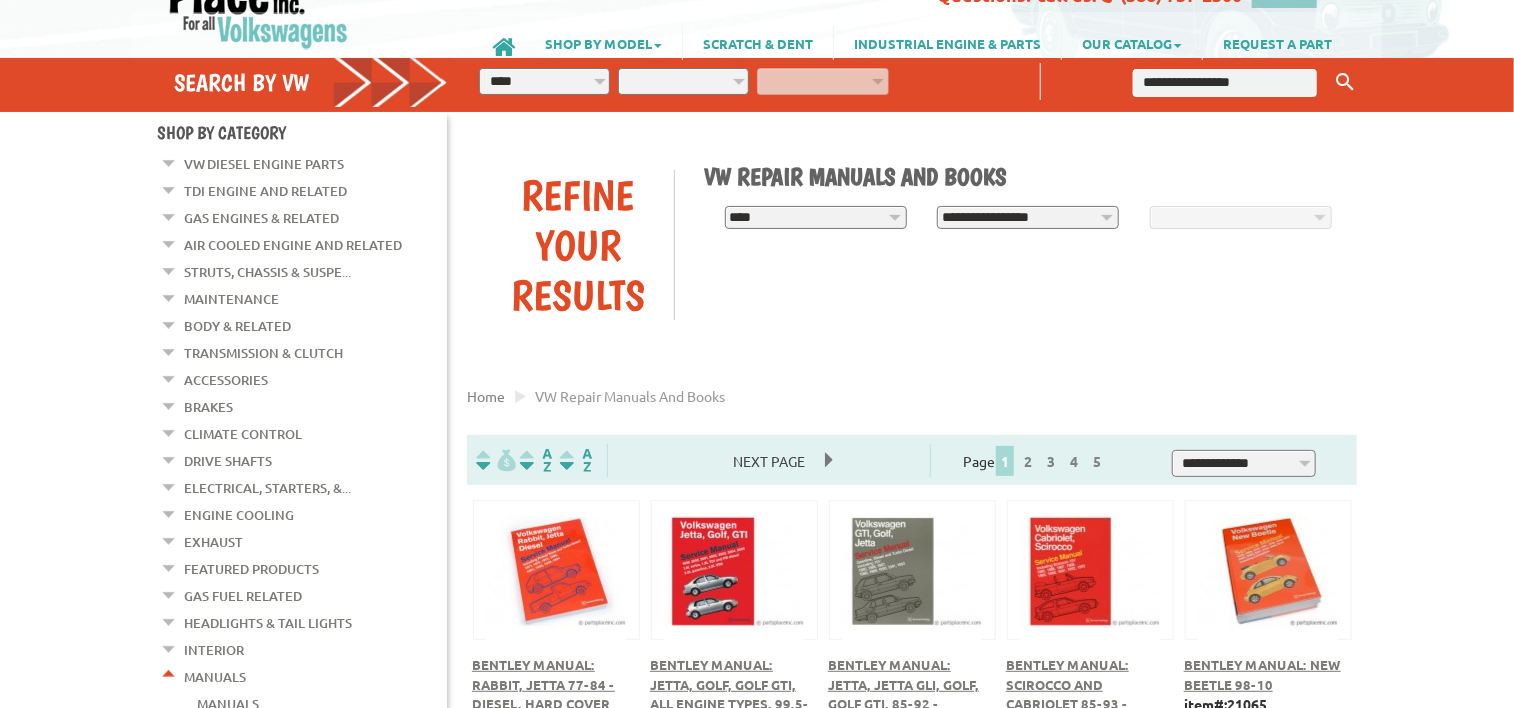 click on "[REDACTED] [REDACTED] [REDACTED] [REDACTED] [REDACTED] [REDACTED] [REDACTED] [REDACTED] [REDACTED] [REDACTED] [REDACTED]" at bounding box center (1028, 217) 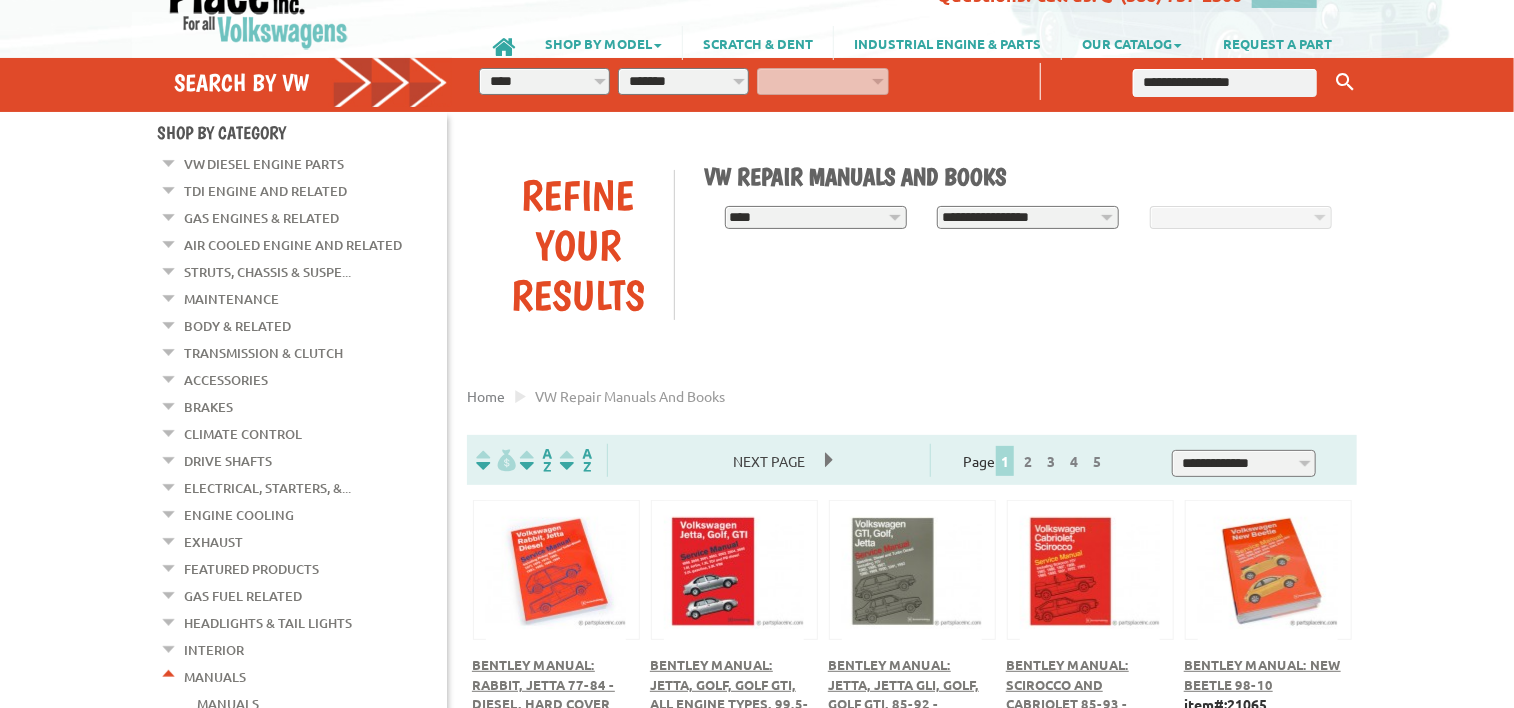 click on "[REDACTED] [REDACTED] [REDACTED] [REDACTED] [REDACTED] [REDACTED] [REDACTED] [REDACTED] [REDACTED] [REDACTED] [REDACTED]" at bounding box center [683, 81] 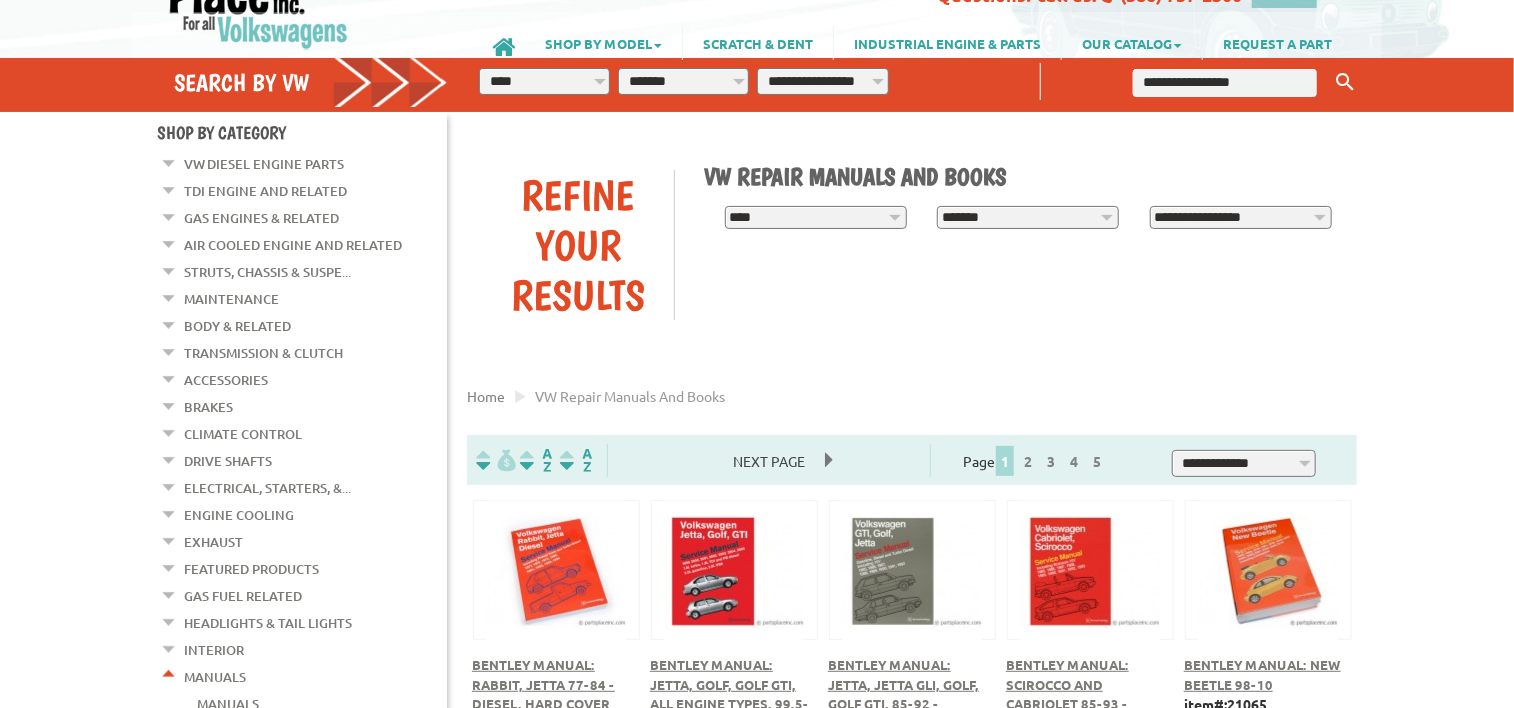 click on "[REDACTED] [REDACTED] [REDACTED] [REDACTED]" at bounding box center (1241, 217) 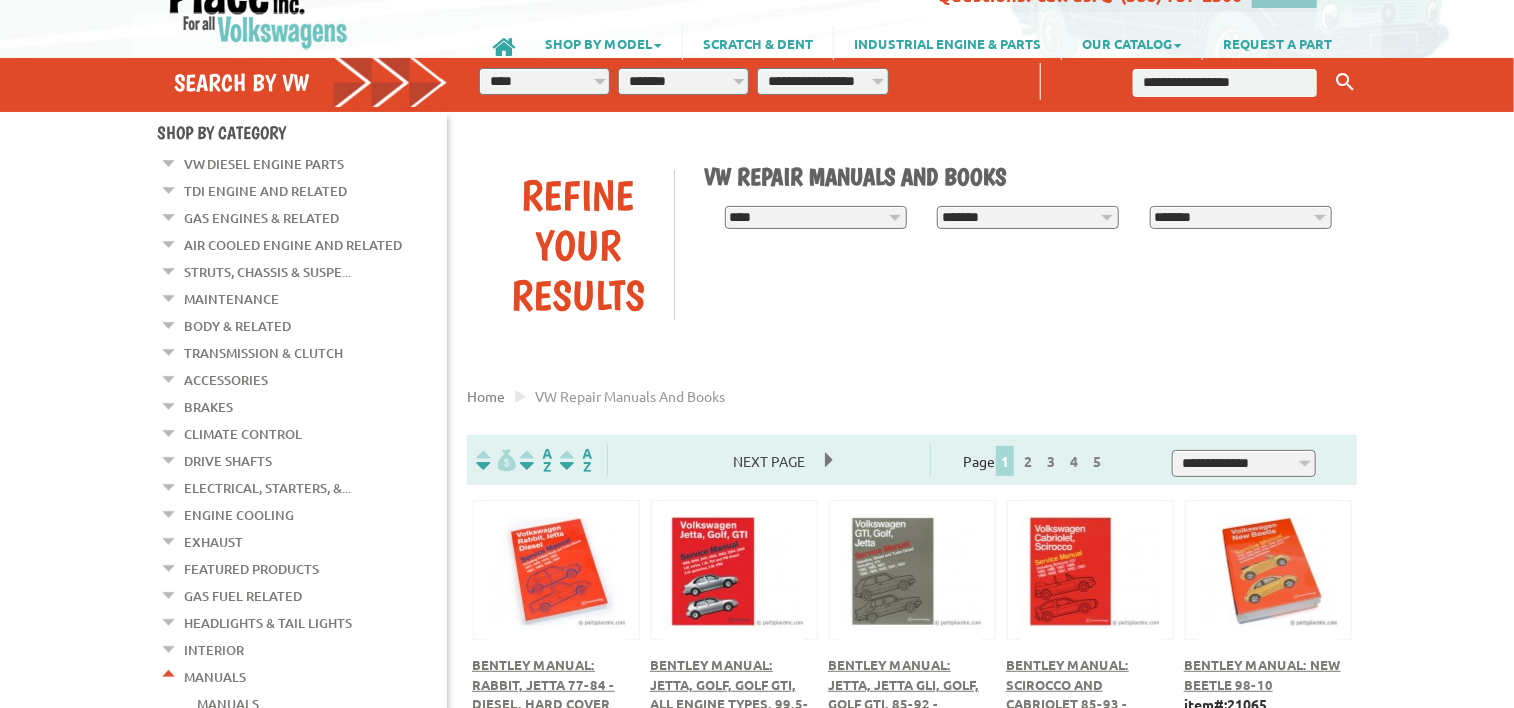 click on "[REDACTED] [REDACTED] [REDACTED] [REDACTED]" at bounding box center (1241, 217) 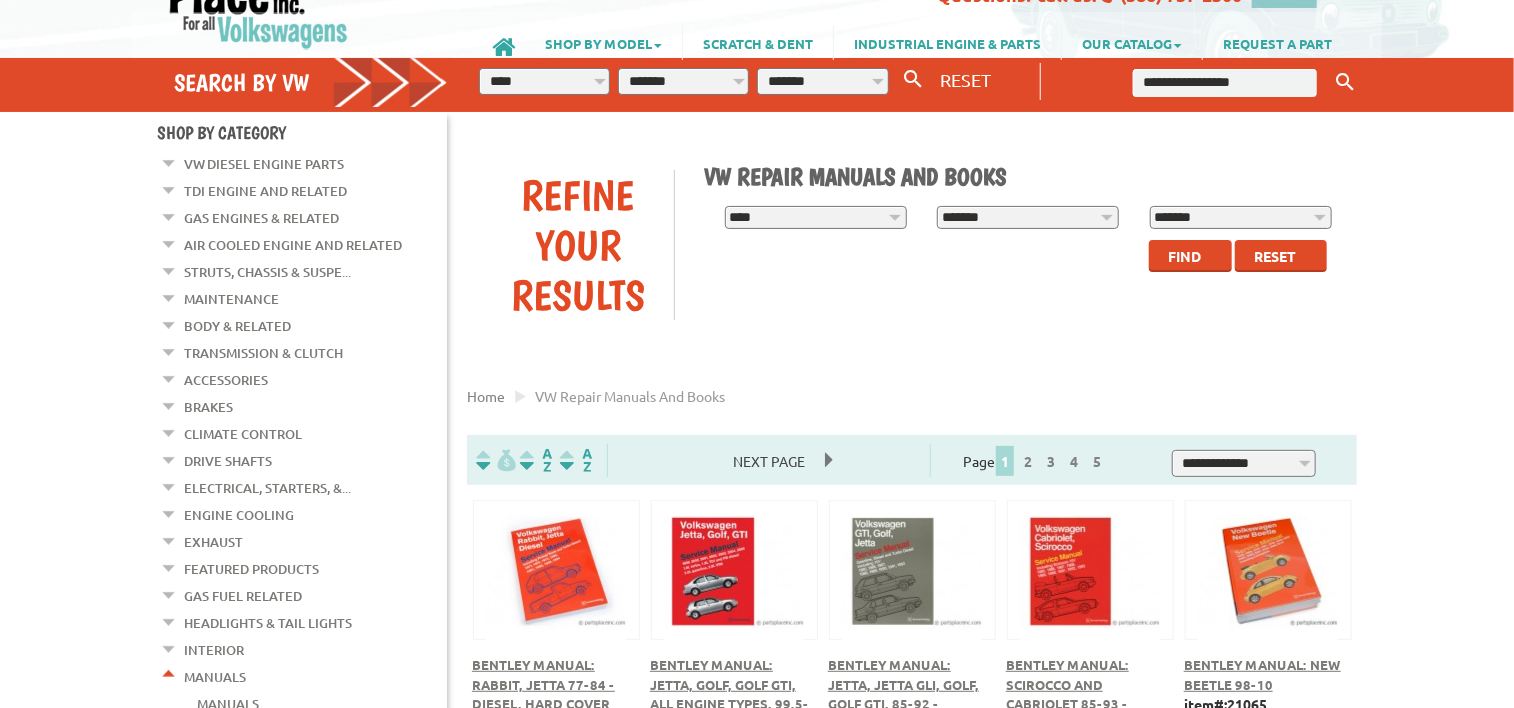 click on "Find" at bounding box center [1184, 256] 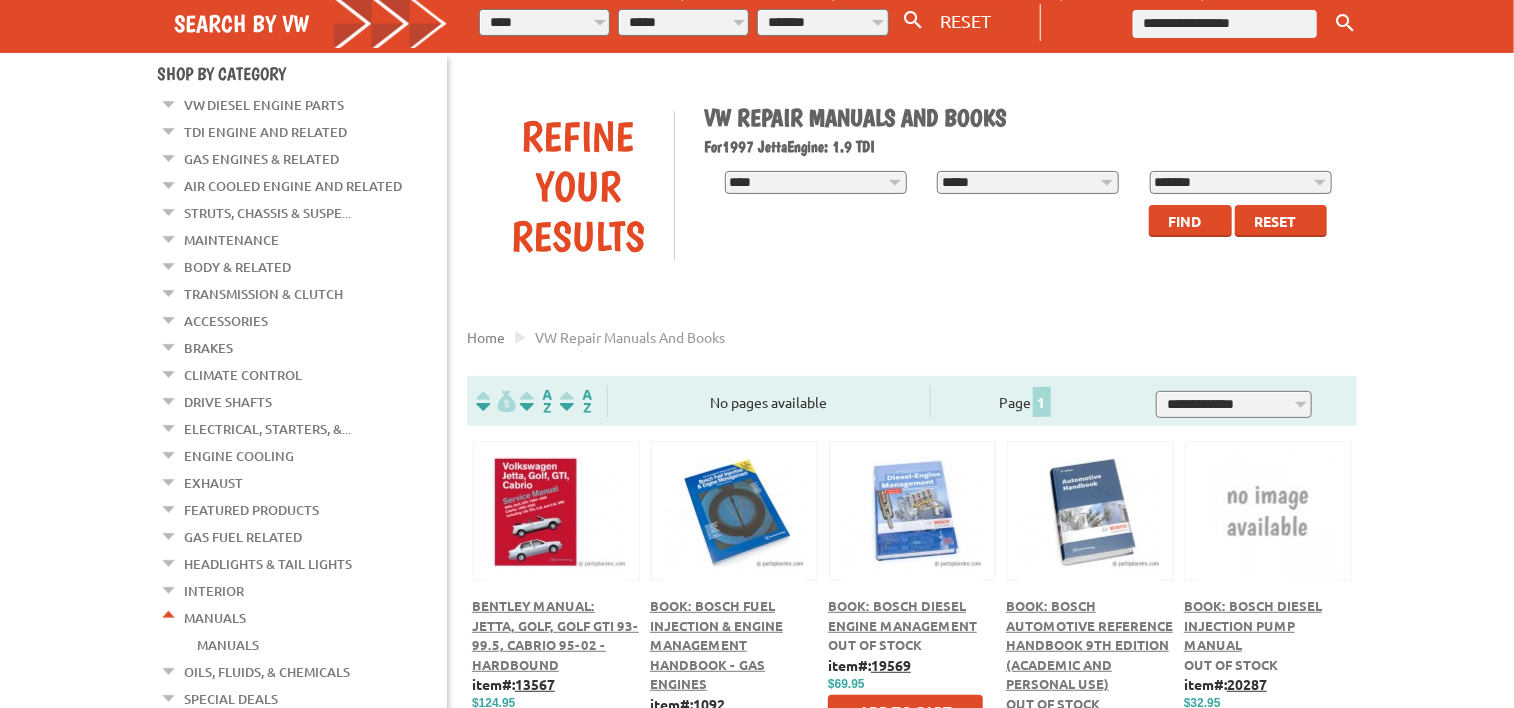 scroll, scrollTop: 200, scrollLeft: 0, axis: vertical 